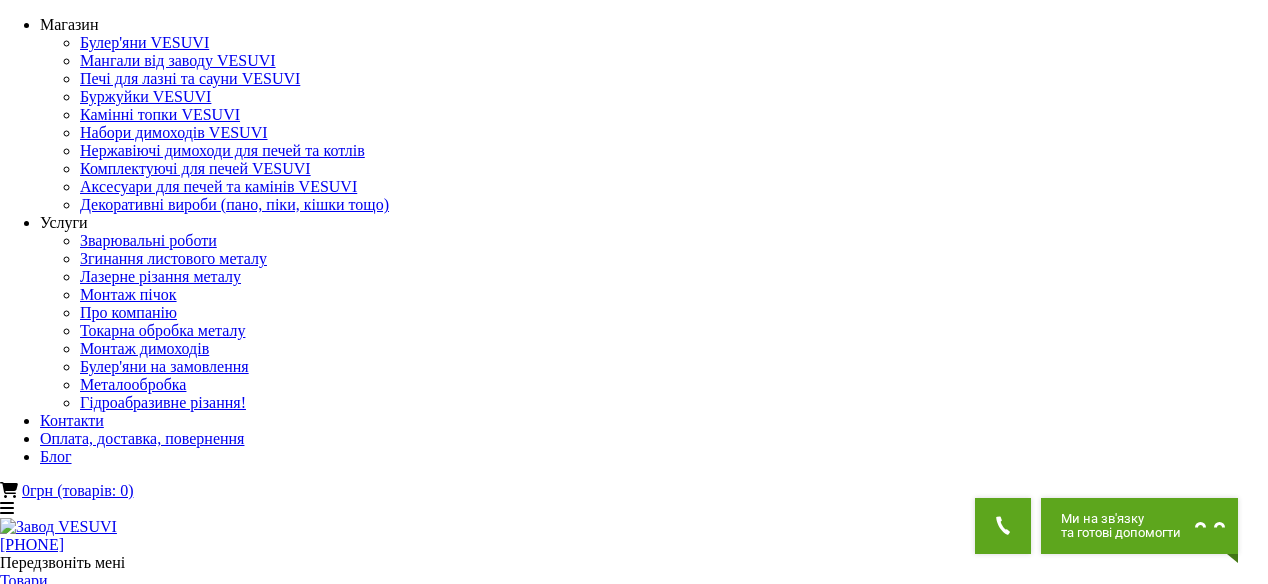 scroll, scrollTop: 0, scrollLeft: 0, axis: both 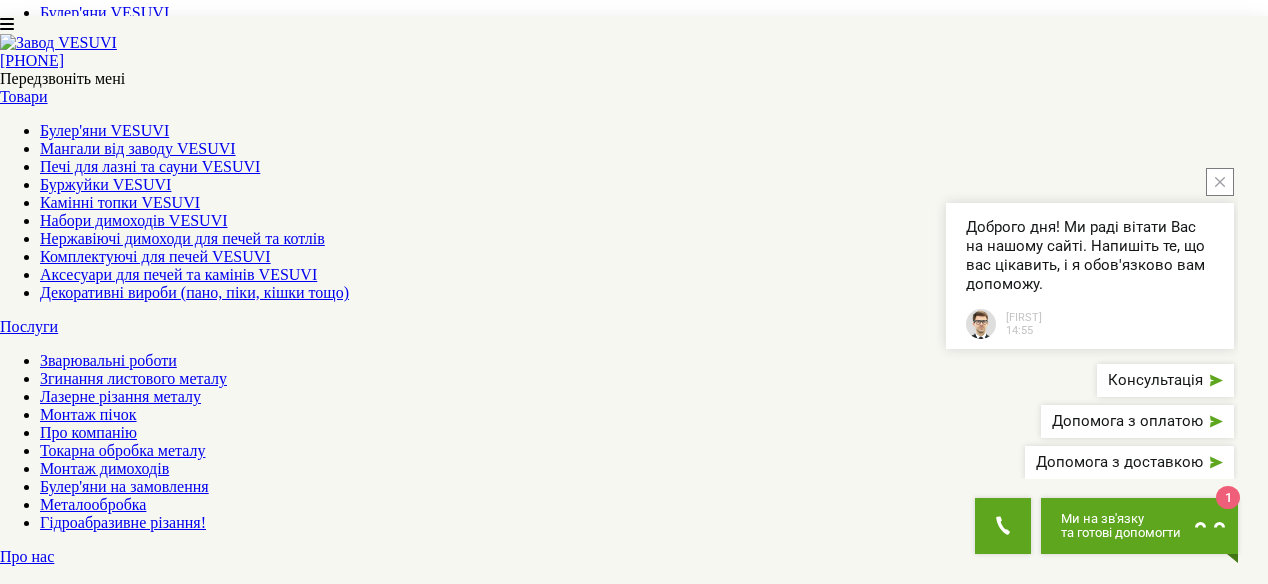 click 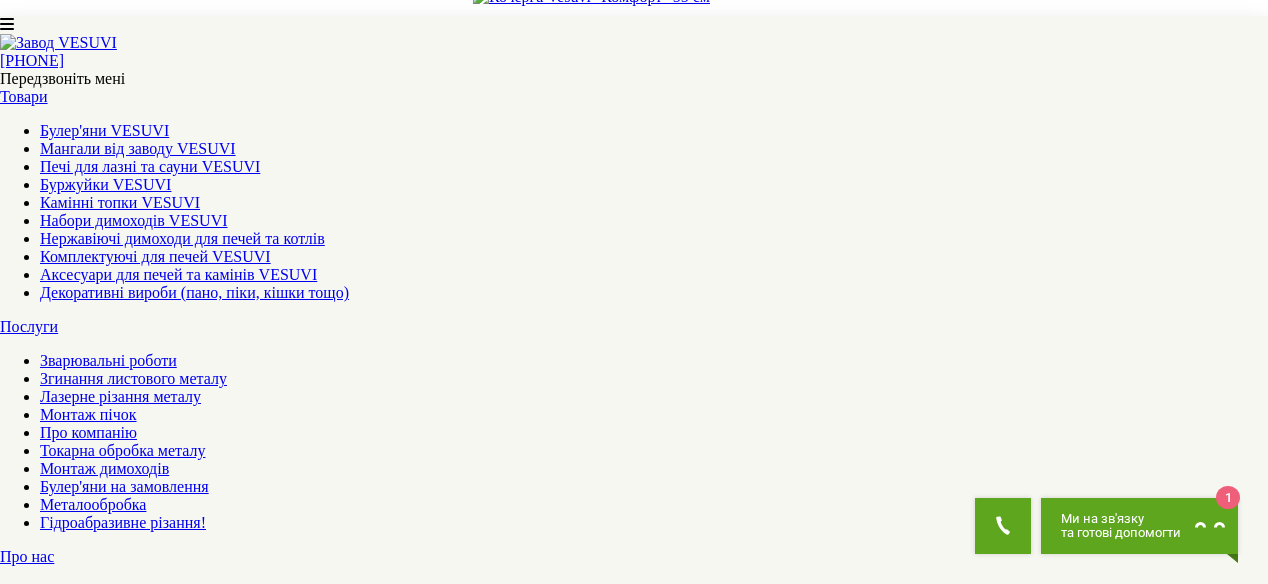 scroll, scrollTop: 2123, scrollLeft: 0, axis: vertical 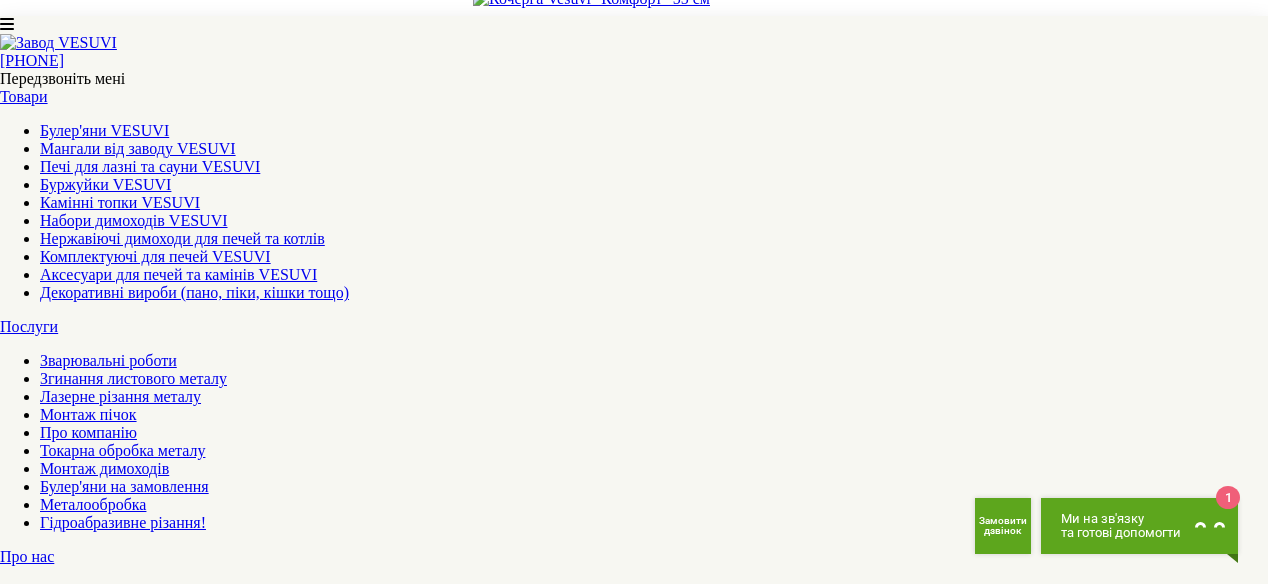 click on "2" at bounding box center (44, 5356) 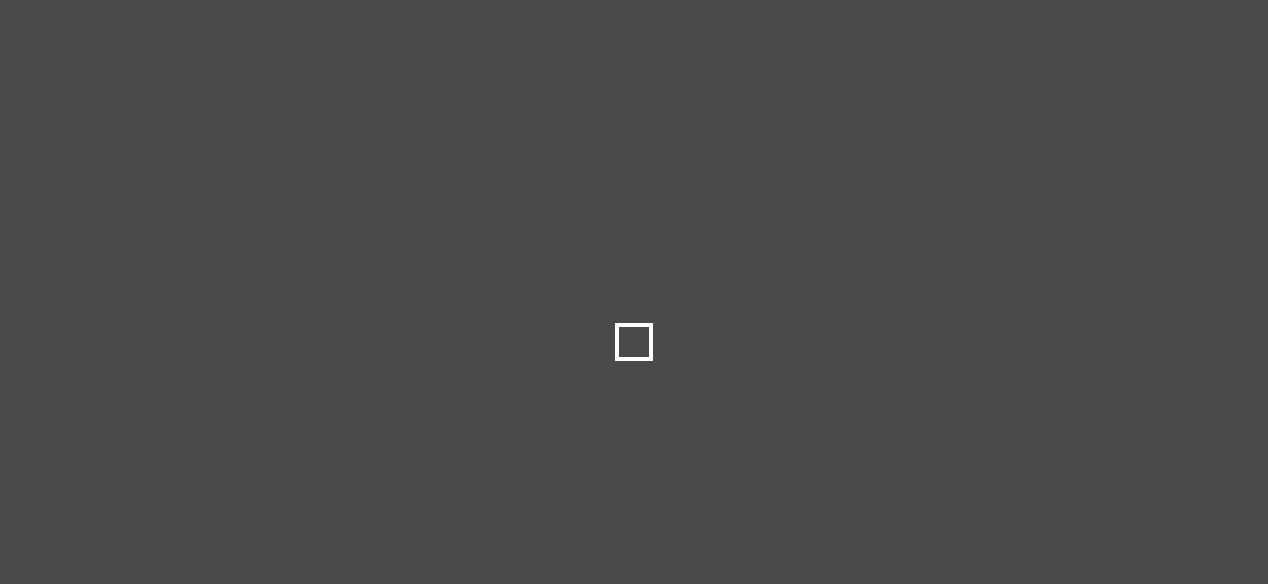 scroll, scrollTop: 0, scrollLeft: 0, axis: both 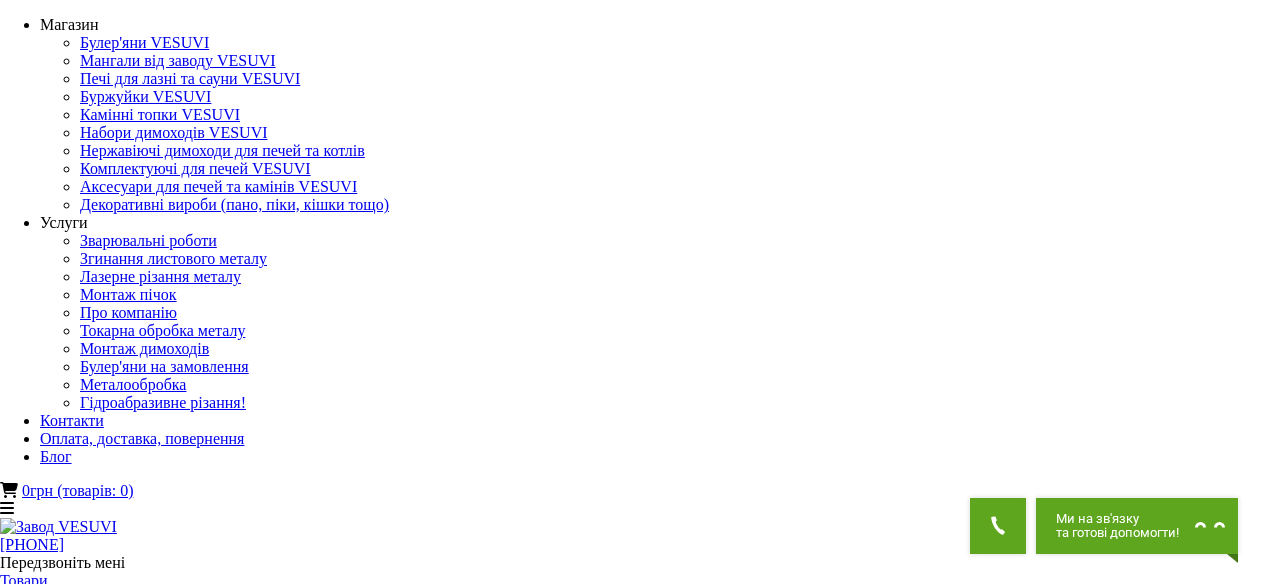click on "Монтаж димоходів" at bounding box center [104, 952] 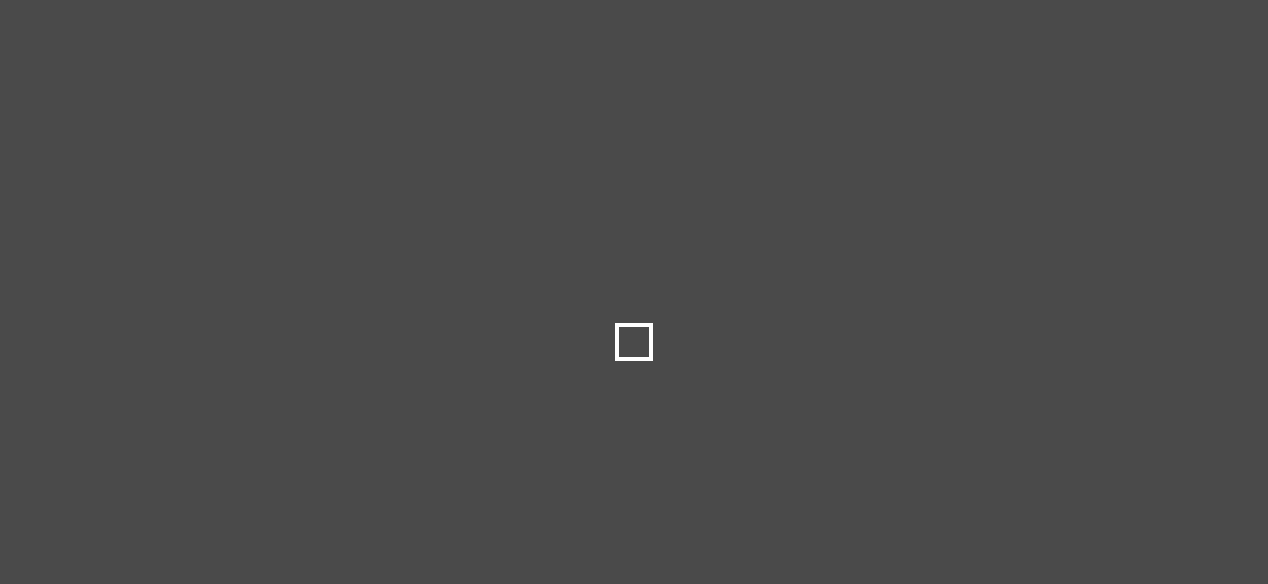 scroll, scrollTop: 0, scrollLeft: 0, axis: both 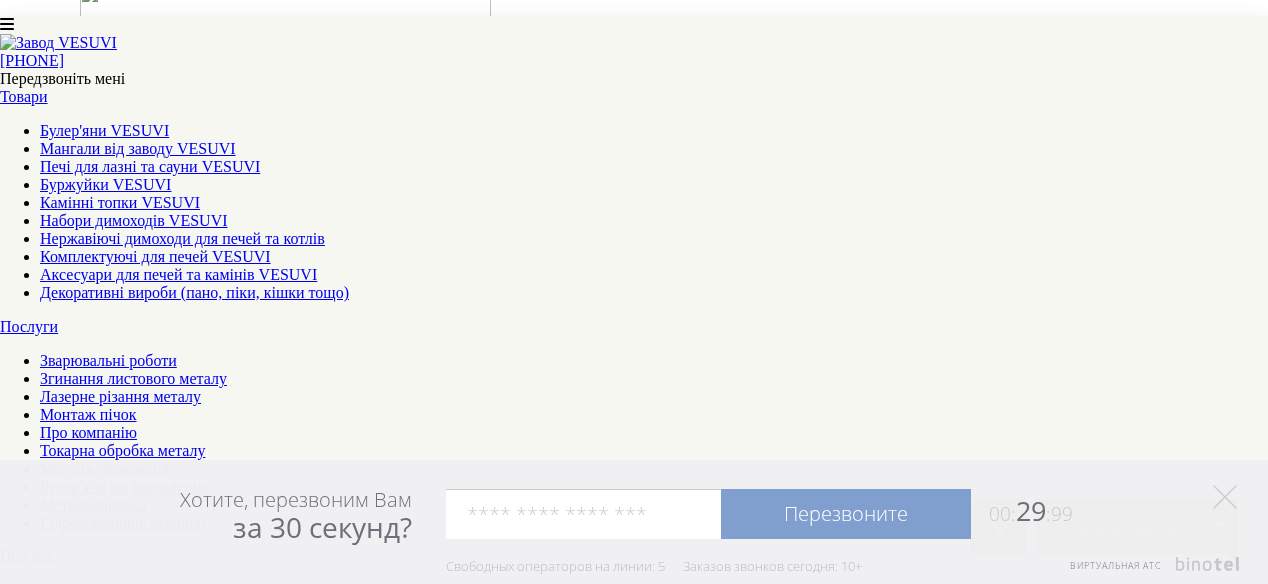 click on "Мангали від заводу VESUVI" at bounding box center [138, 148] 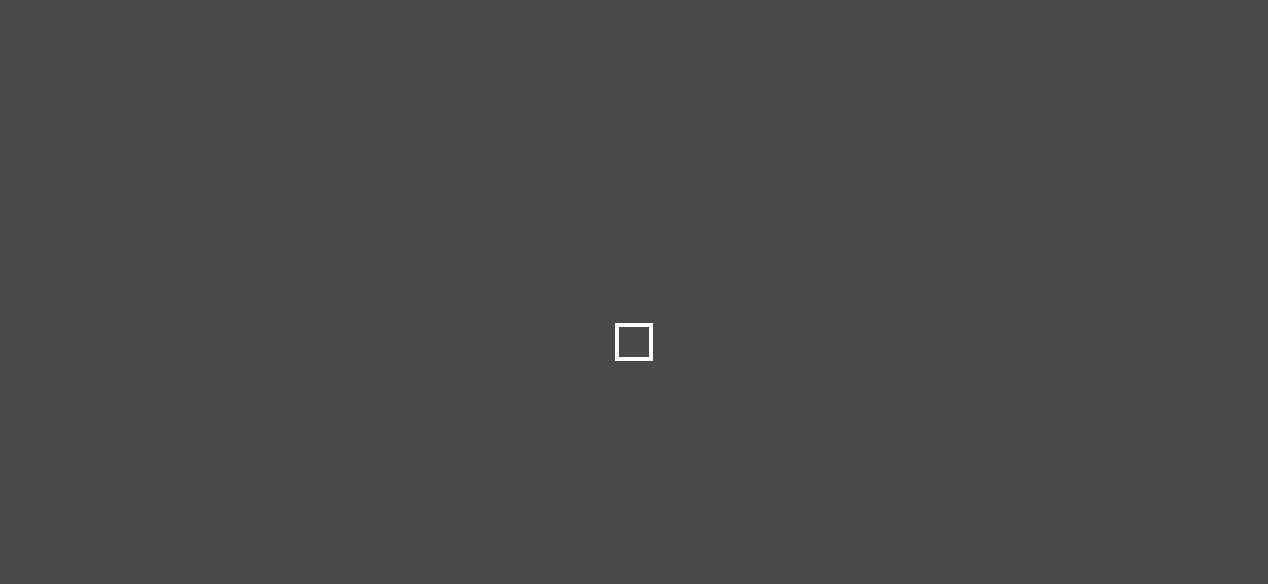 scroll, scrollTop: 0, scrollLeft: 0, axis: both 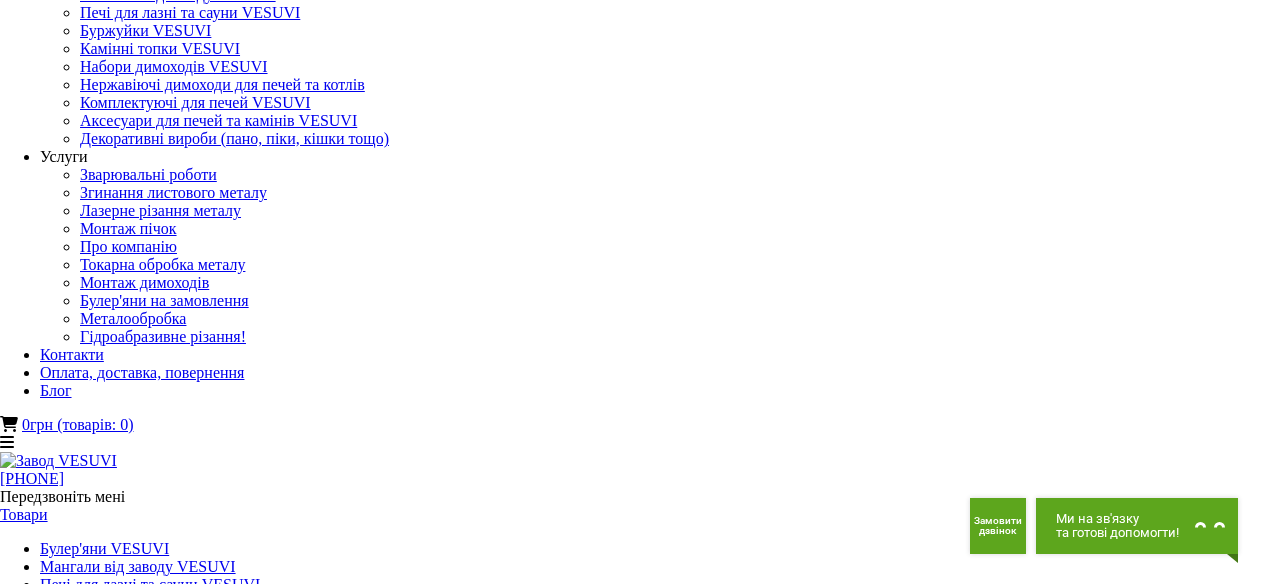 click on "Мангали з дахом VESUVI" at bounding box center [634, 1953] 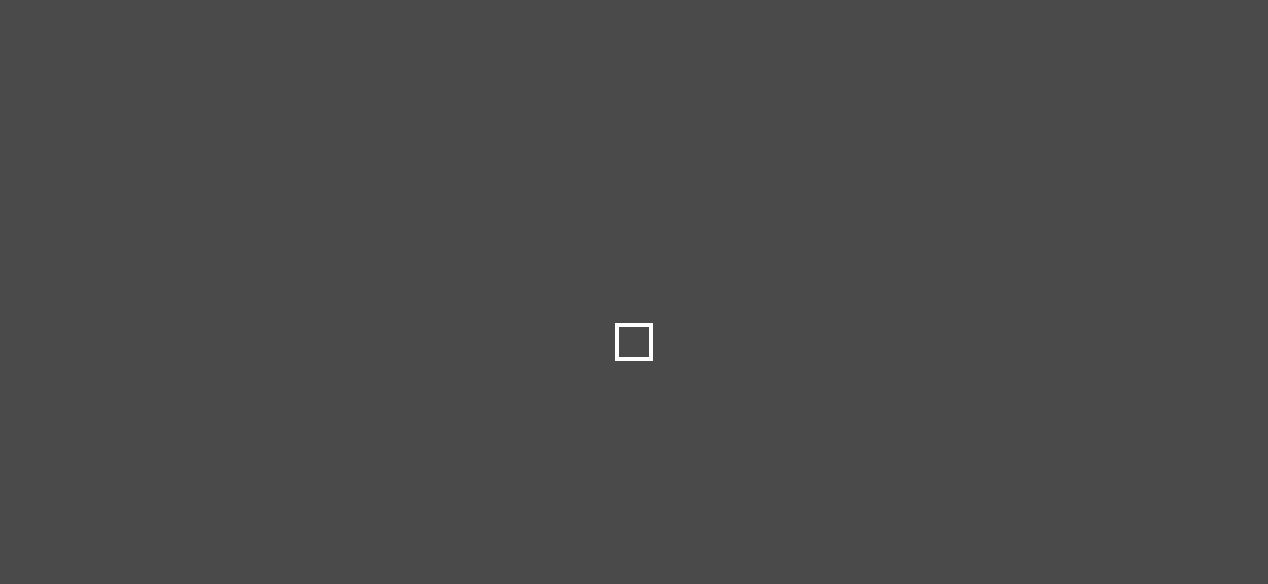 scroll, scrollTop: 0, scrollLeft: 0, axis: both 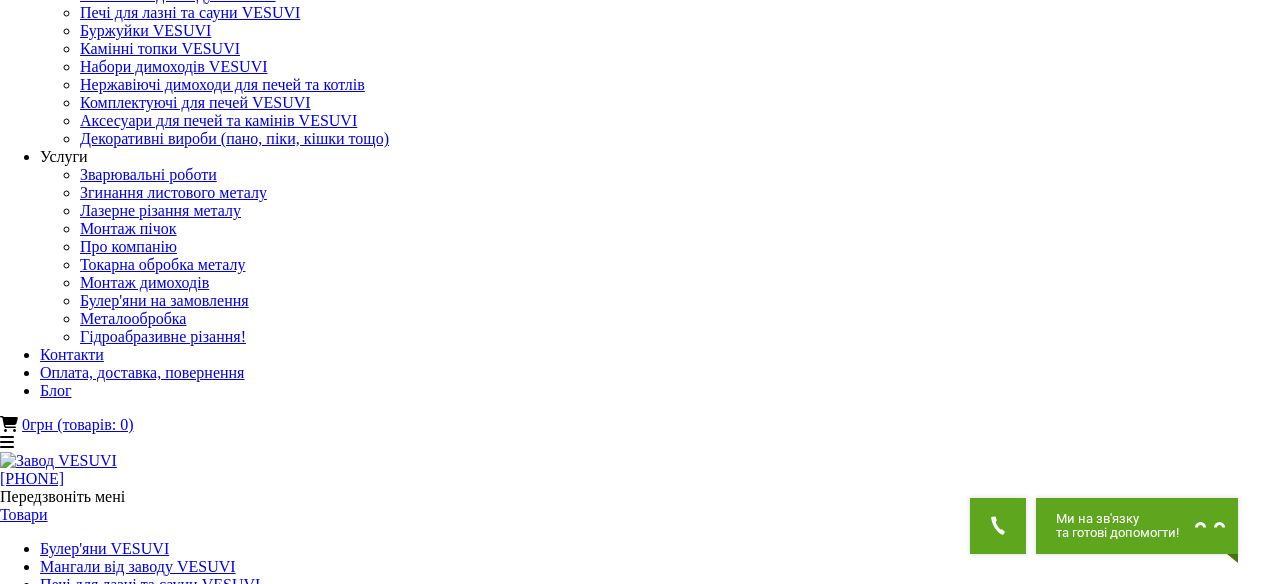 click on "Мангали-барбекю-гриль VESUVI" at bounding box center (634, 1749) 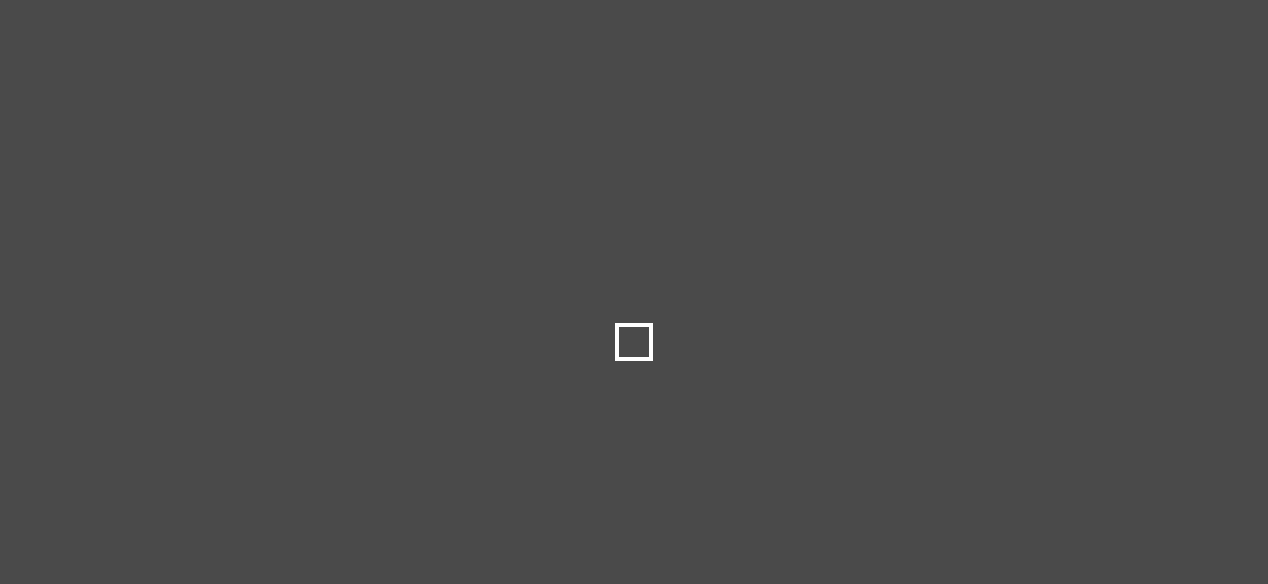 scroll, scrollTop: 0, scrollLeft: 0, axis: both 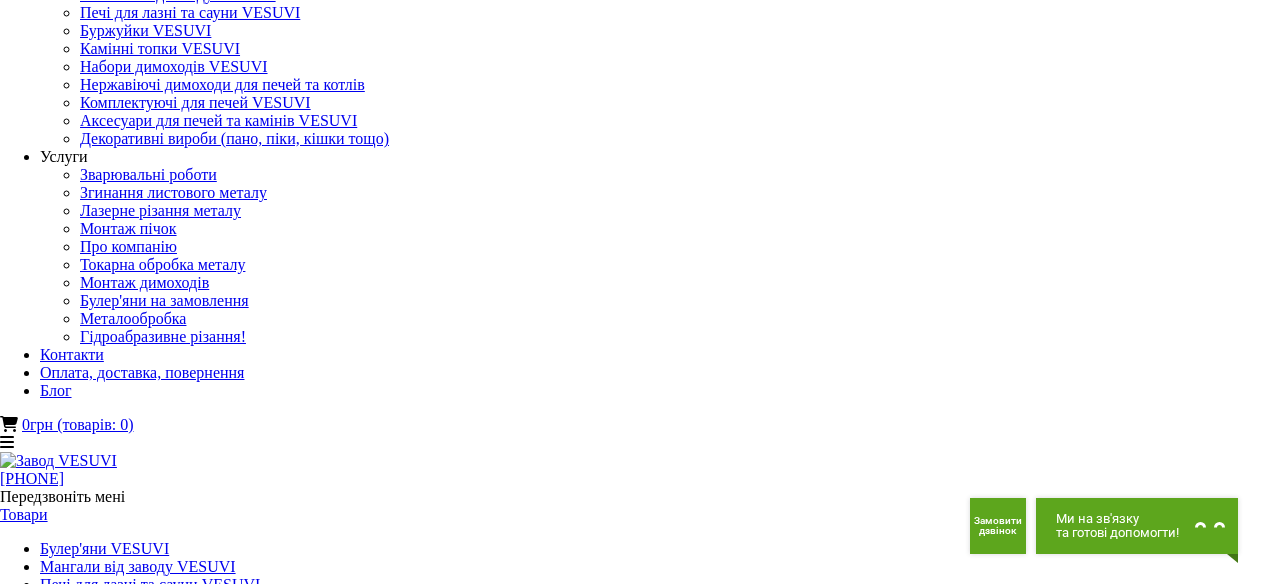 click on "К-сть шампурів, шт" at bounding box center [634, 1317] 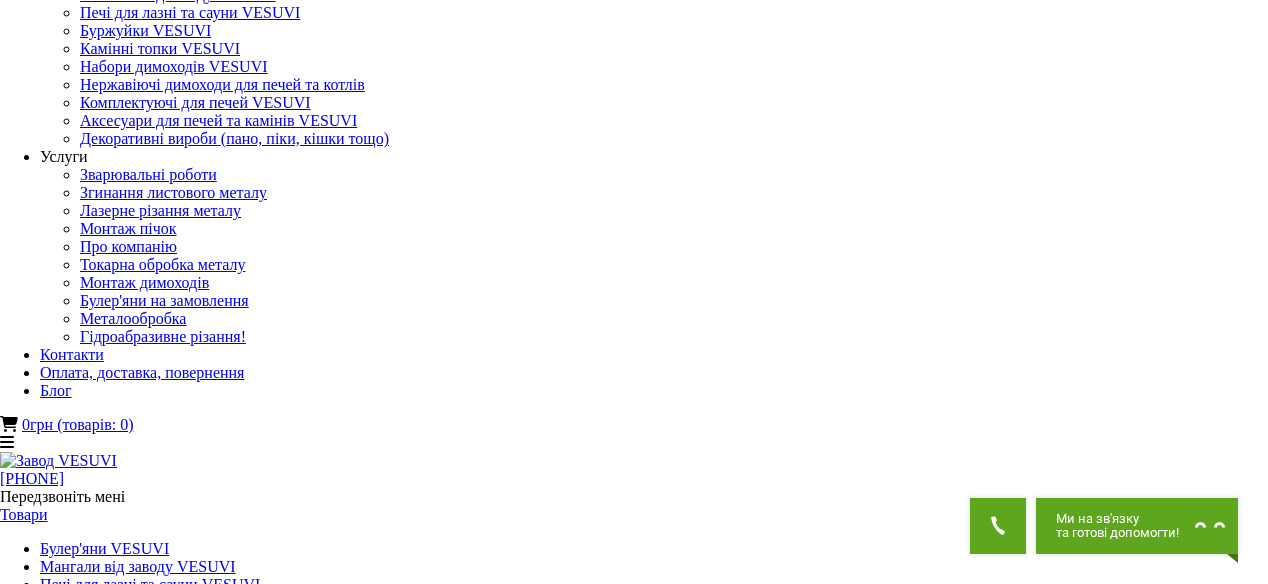 type on "****" 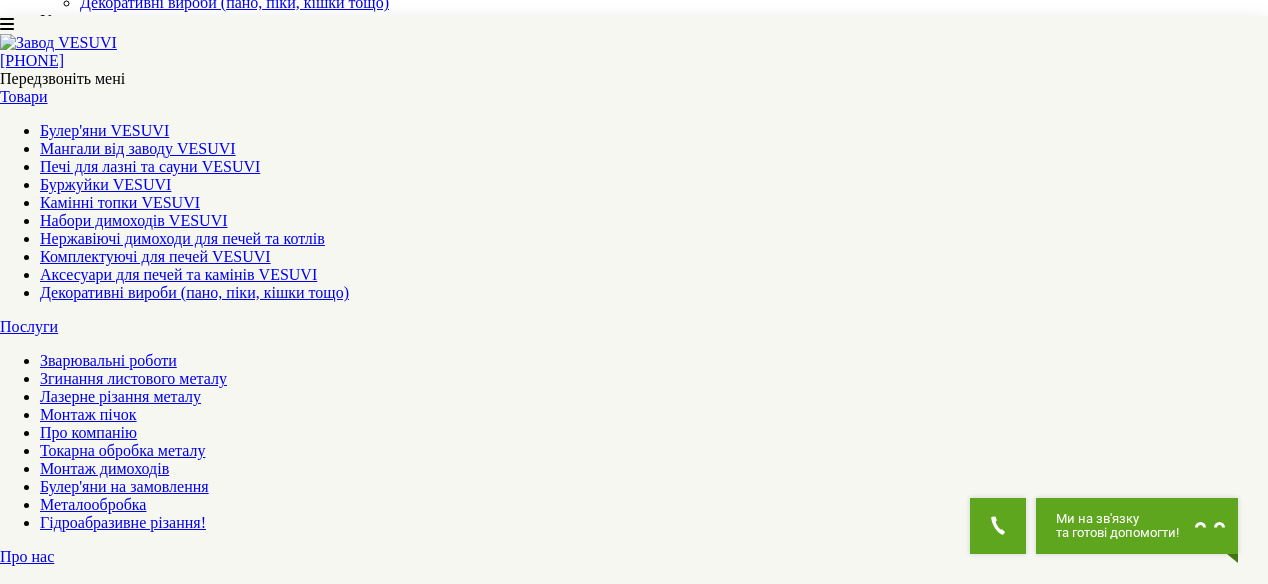 scroll, scrollTop: 0, scrollLeft: 0, axis: both 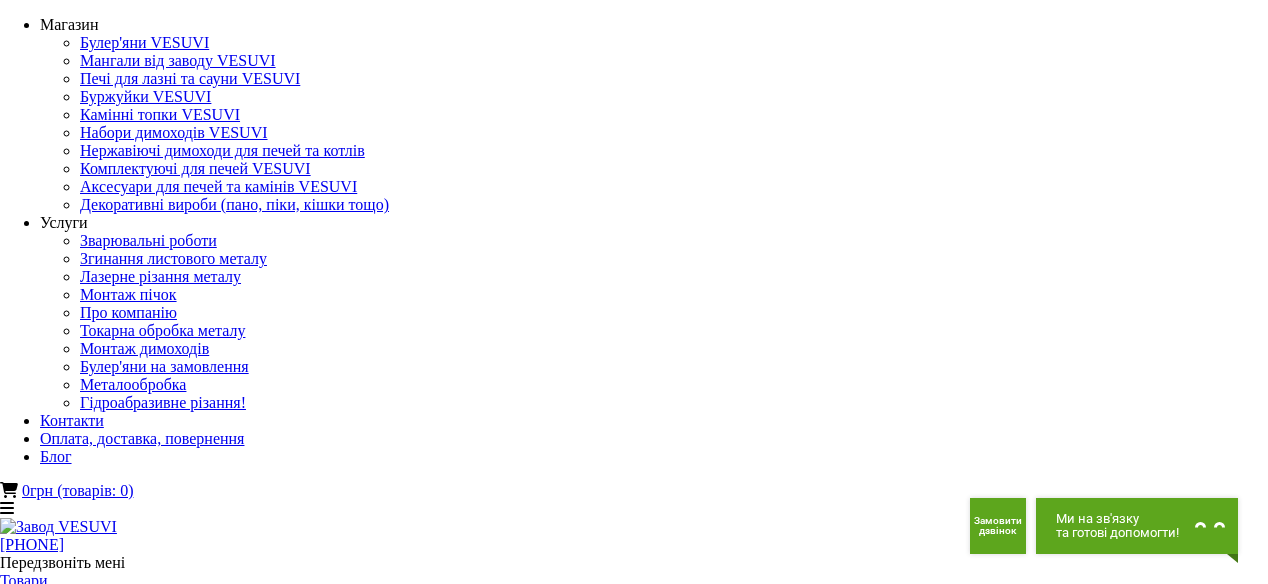 click on "Набори димоходів VESUVI" at bounding box center (134, 704) 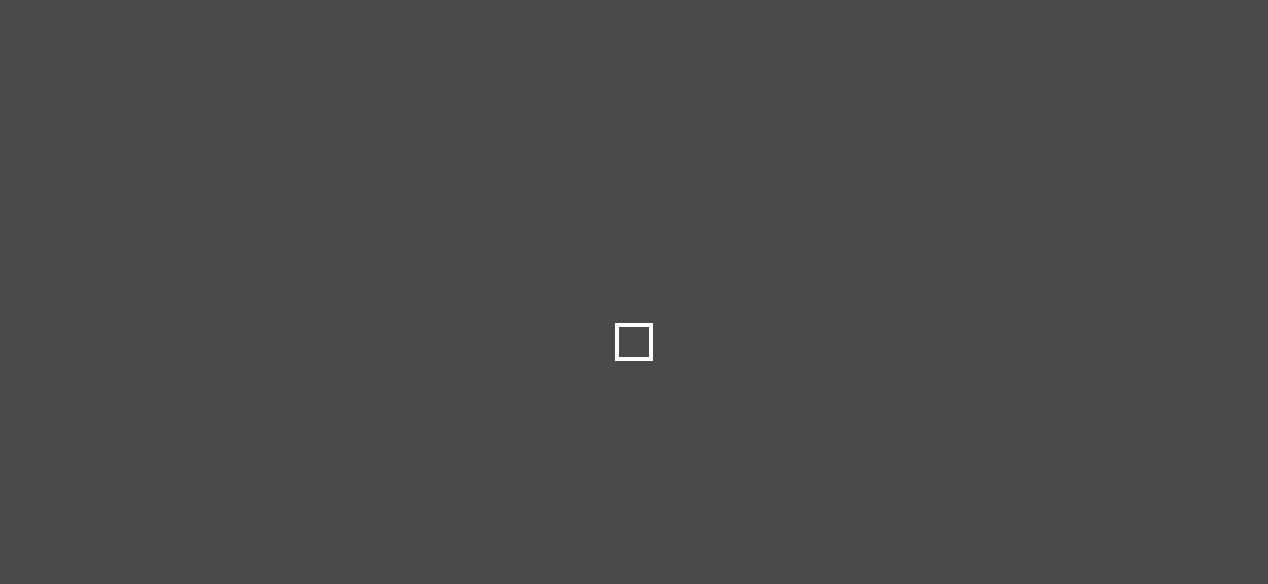 scroll, scrollTop: 0, scrollLeft: 0, axis: both 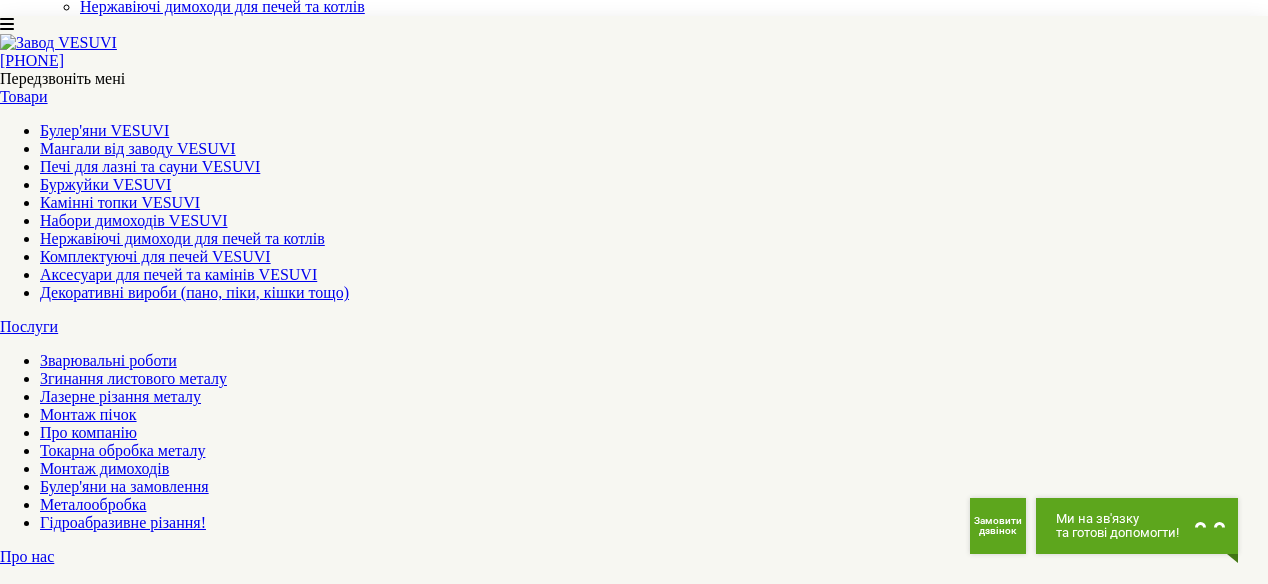 click on "Монтаж димоходів" at bounding box center (104, 468) 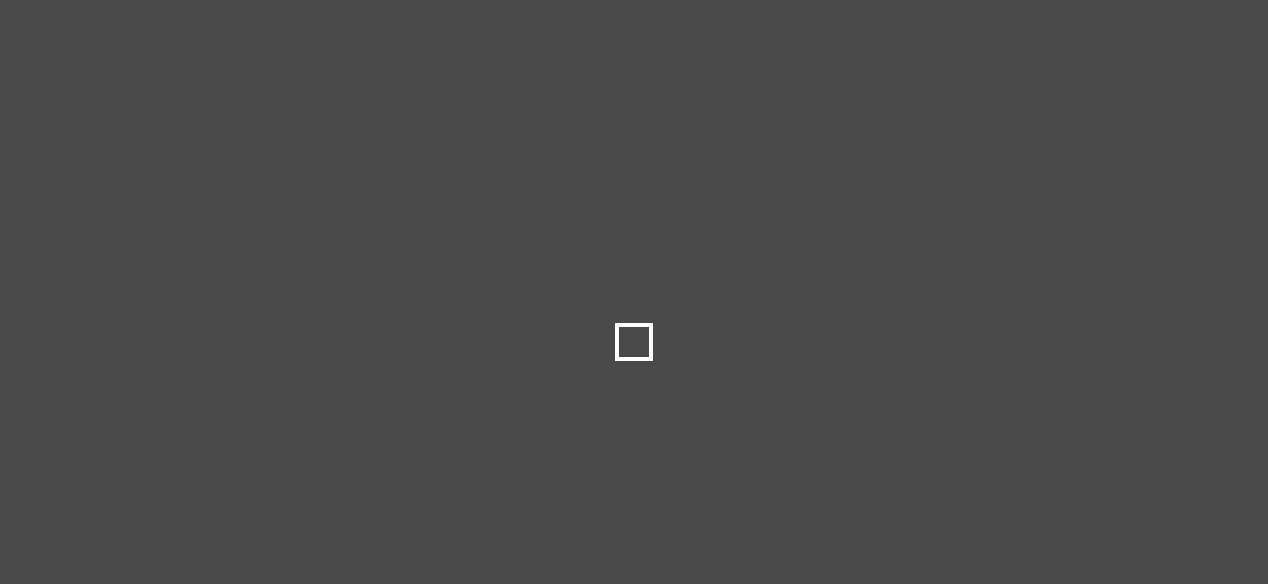 scroll, scrollTop: 0, scrollLeft: 0, axis: both 